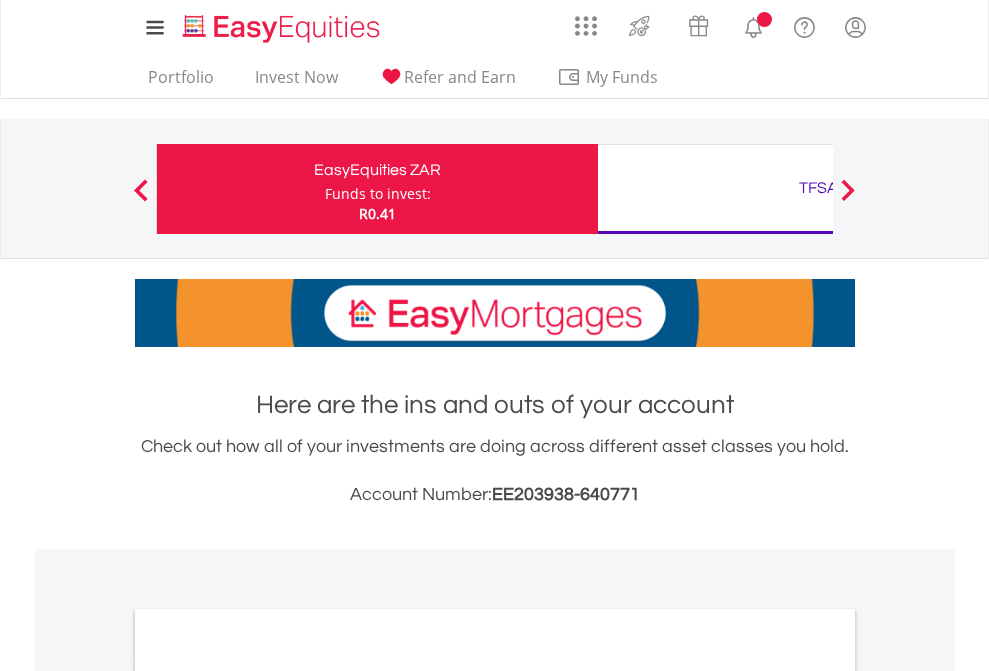 scroll, scrollTop: 0, scrollLeft: 0, axis: both 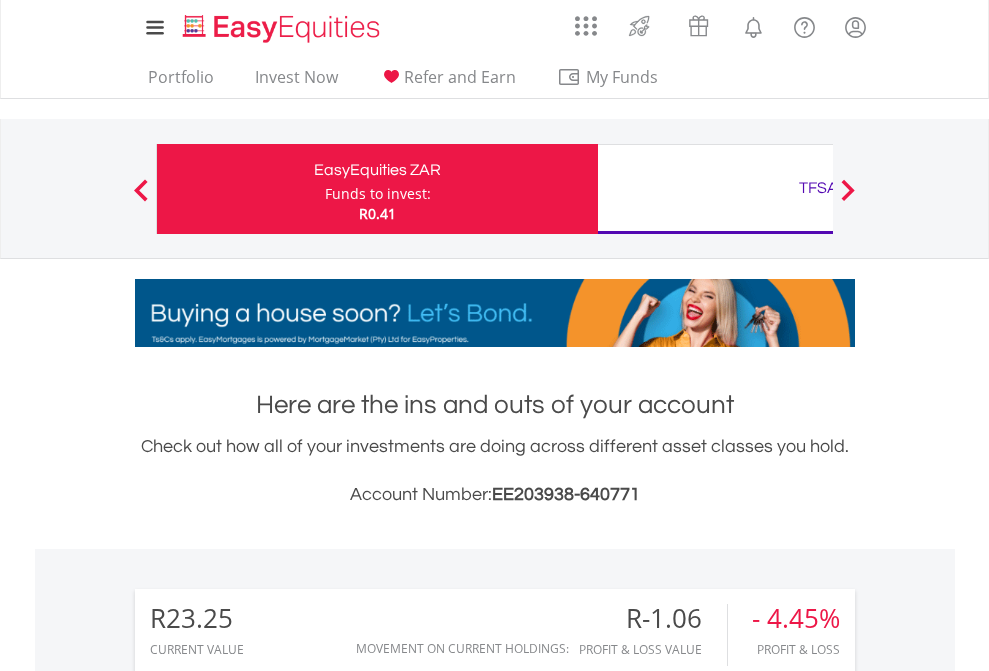 click on "Funds to invest:" at bounding box center [378, 194] 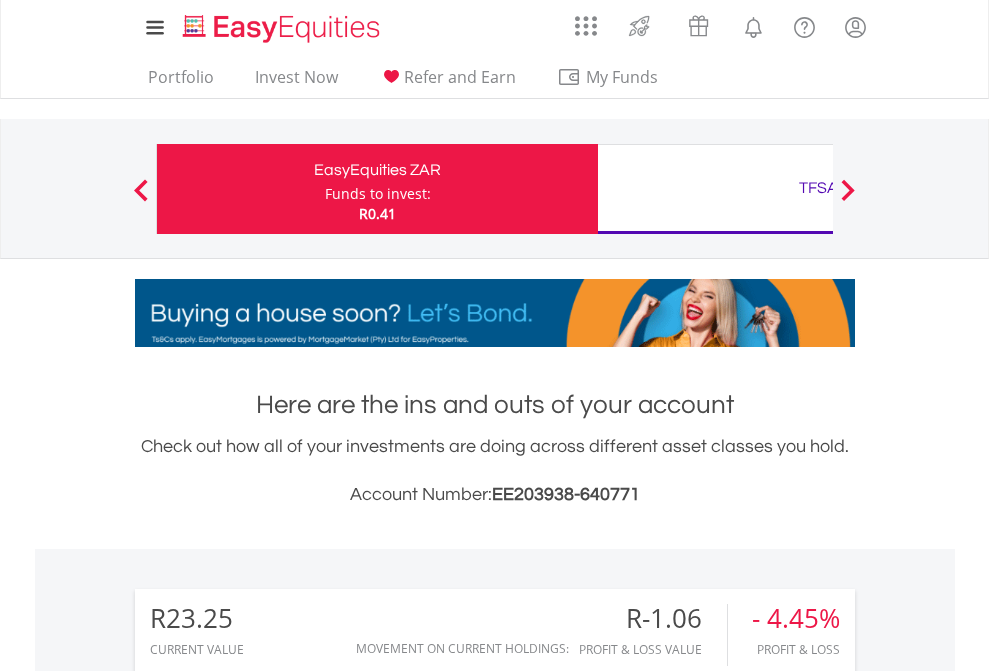 scroll, scrollTop: 999808, scrollLeft: 999687, axis: both 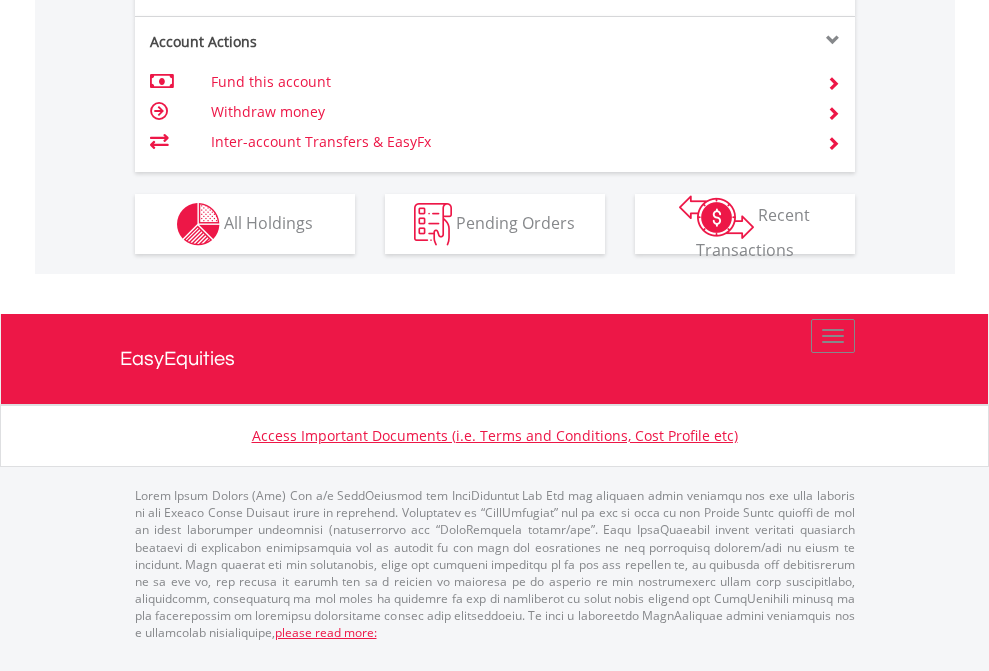 click on "Investment types" at bounding box center [706, -337] 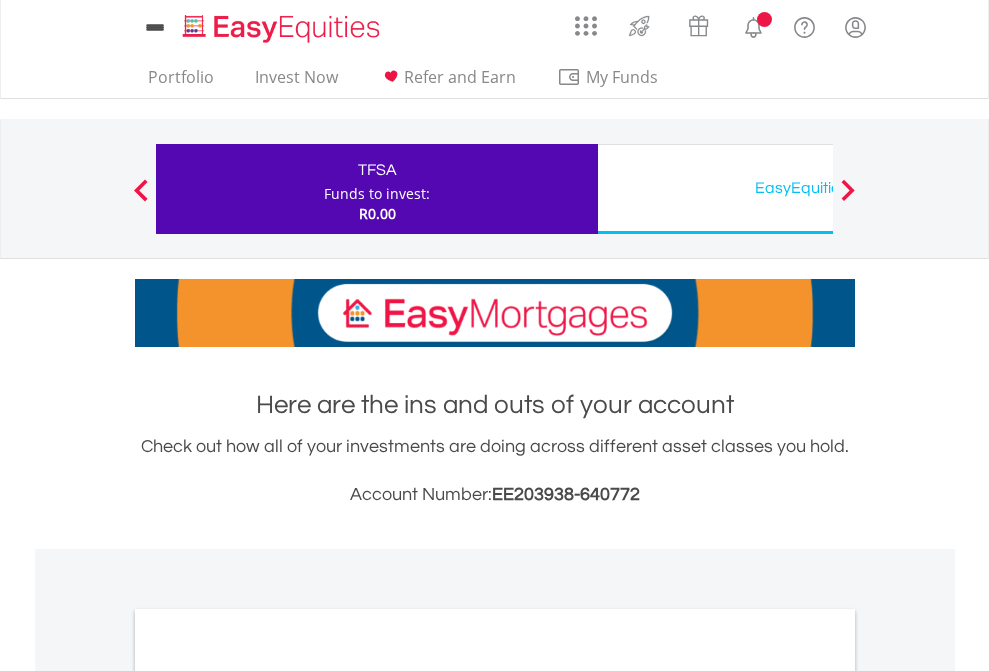 scroll, scrollTop: 0, scrollLeft: 0, axis: both 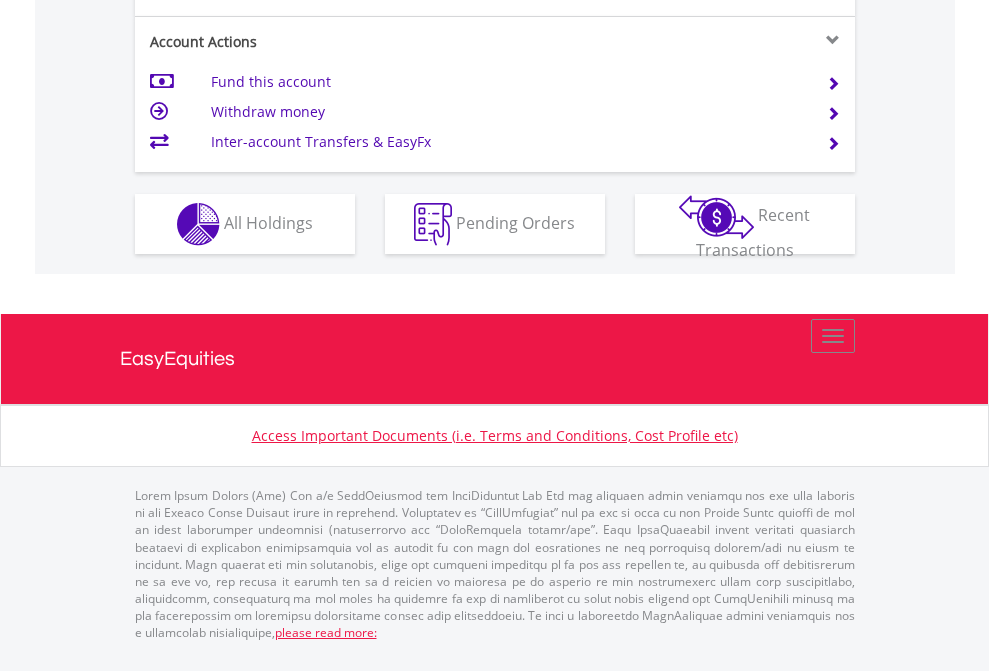 click on "Investment types" at bounding box center [706, -337] 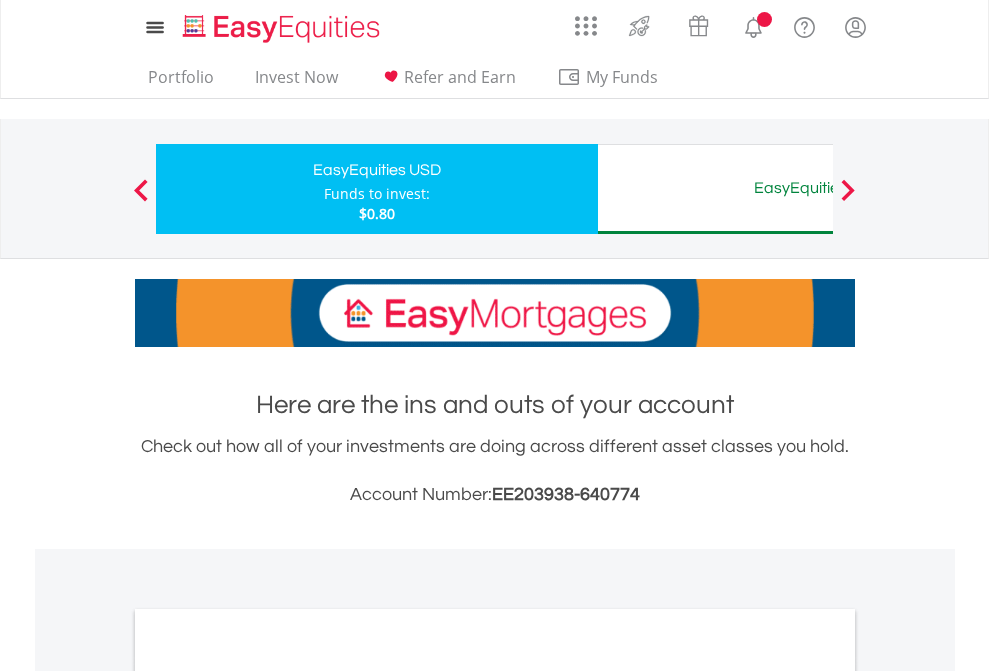scroll, scrollTop: 0, scrollLeft: 0, axis: both 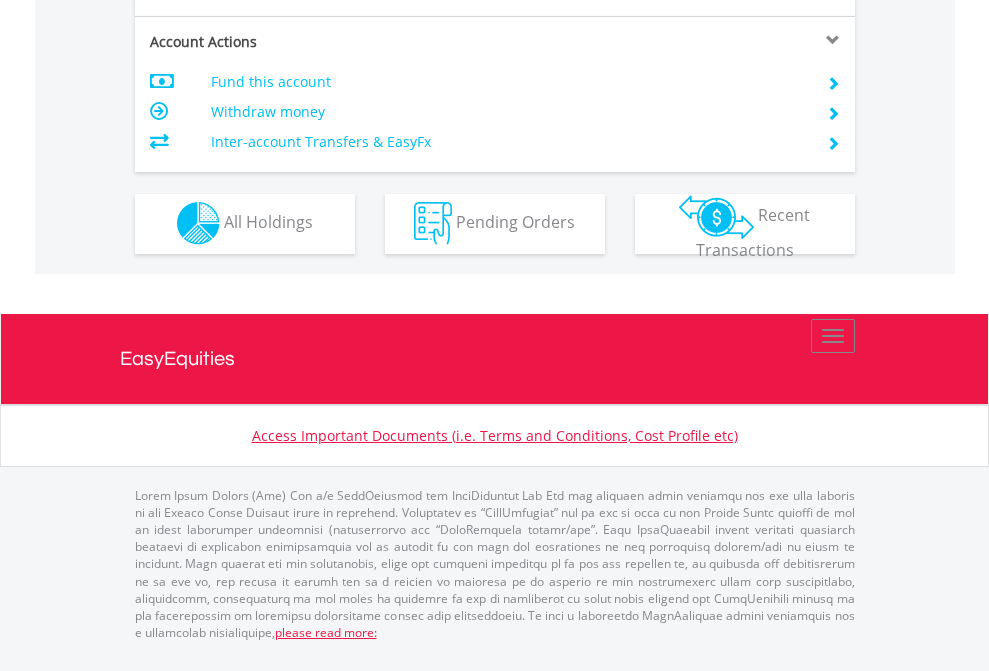 click on "Investment types" at bounding box center (706, -353) 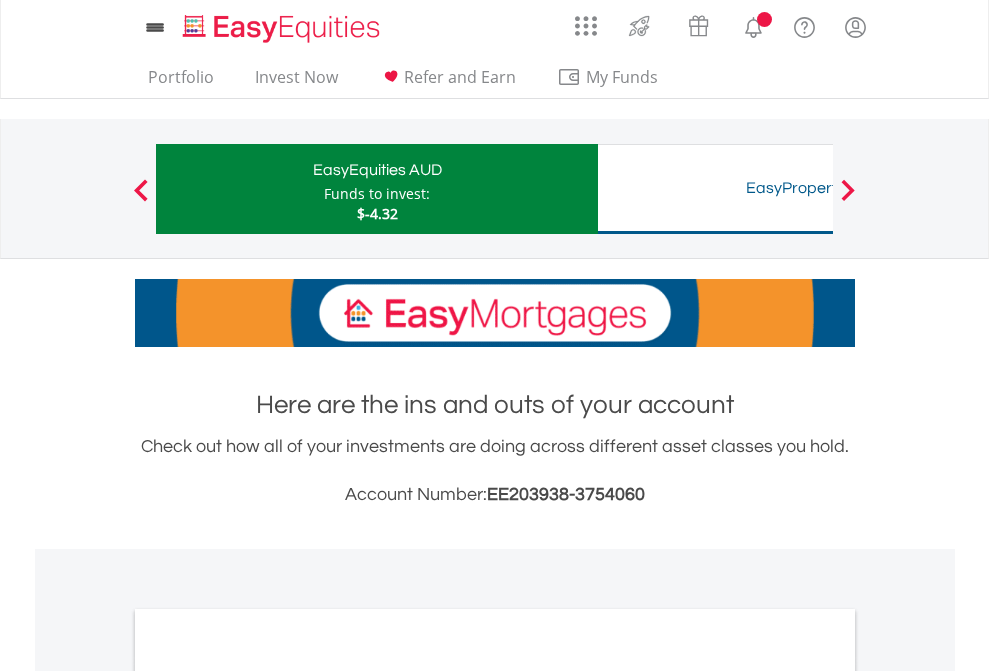 scroll, scrollTop: 0, scrollLeft: 0, axis: both 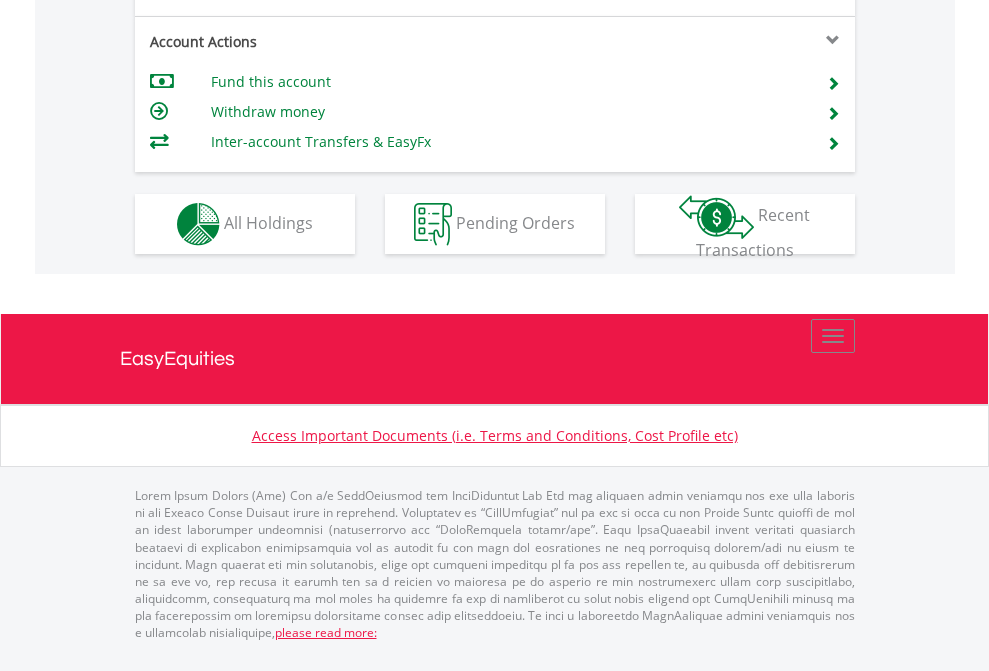 click on "Investment types" at bounding box center (706, -337) 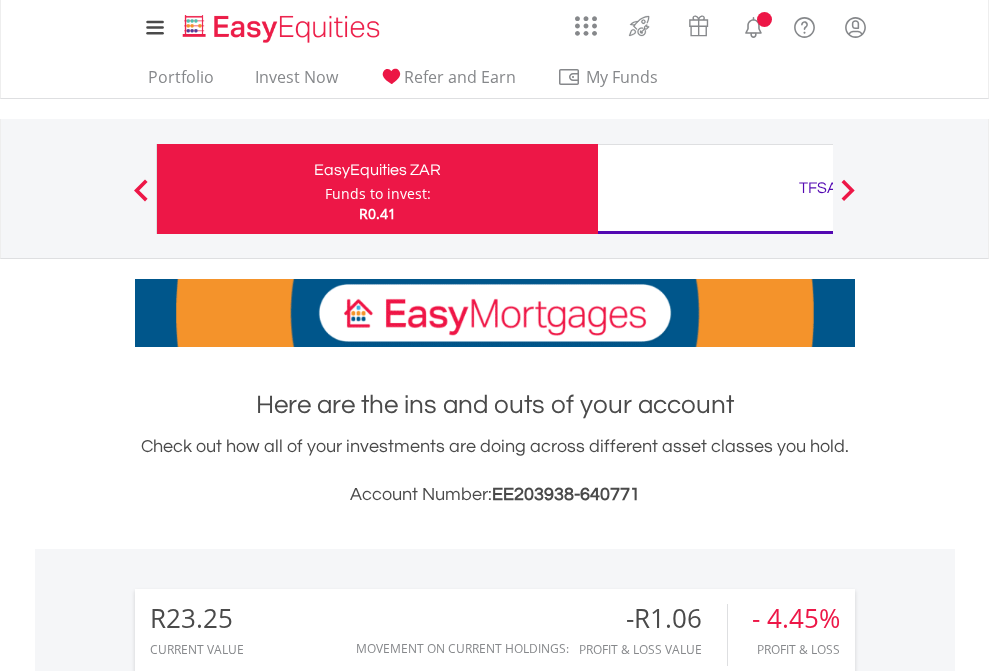 scroll, scrollTop: 0, scrollLeft: 0, axis: both 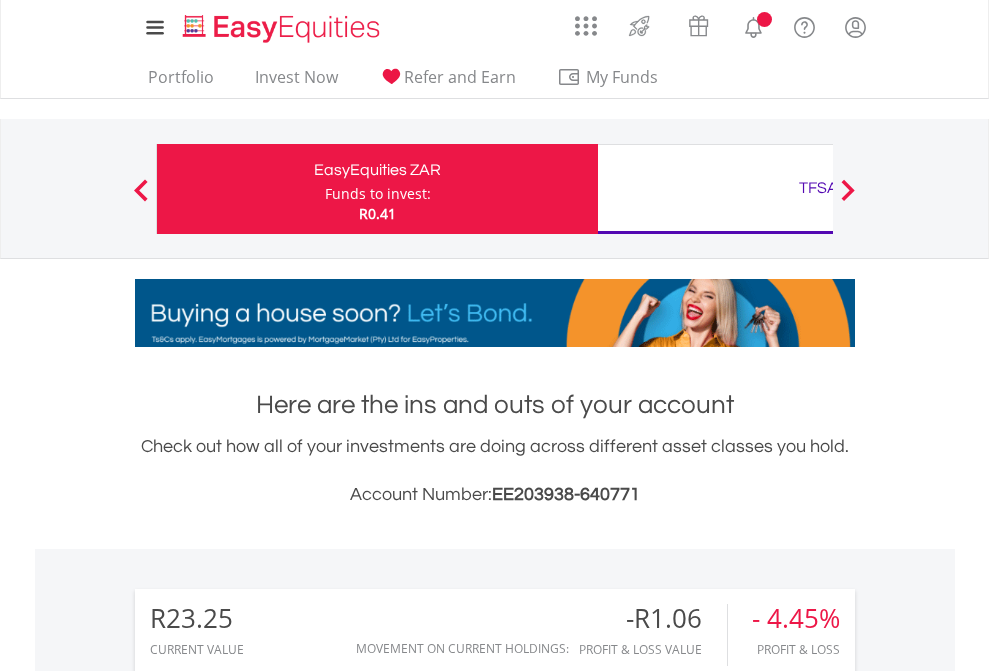 click on "All Holdings" at bounding box center [268, 1506] 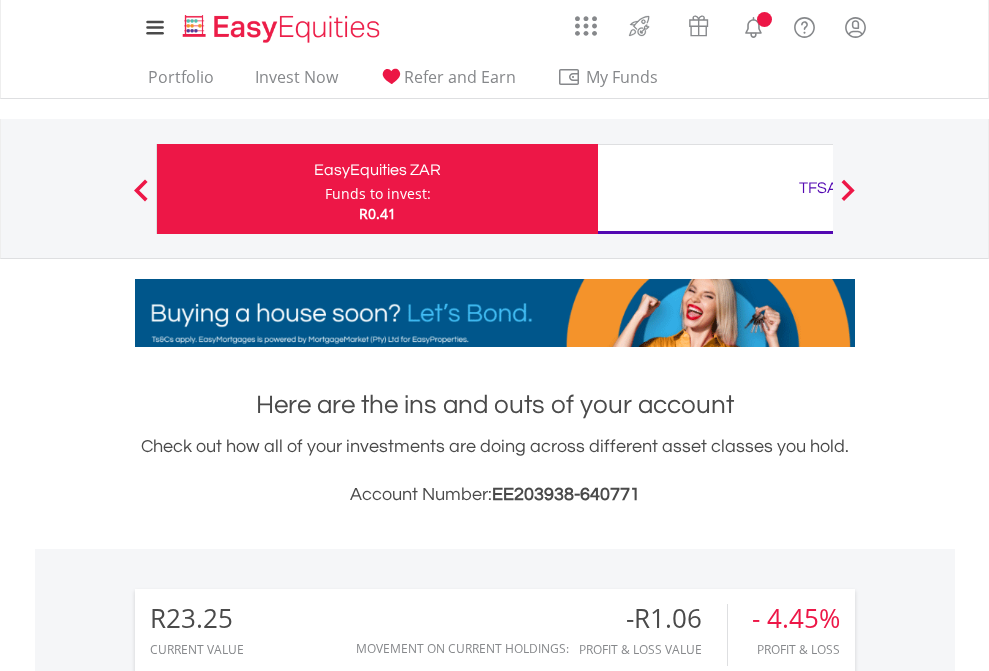 scroll, scrollTop: 999808, scrollLeft: 999687, axis: both 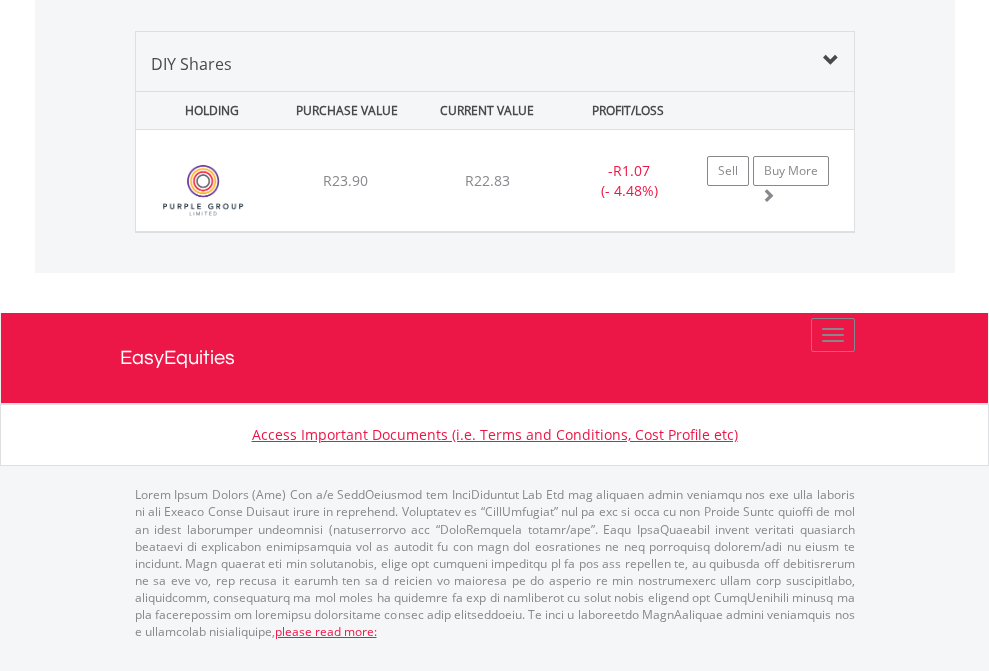 click on "TFSA" at bounding box center [818, -1379] 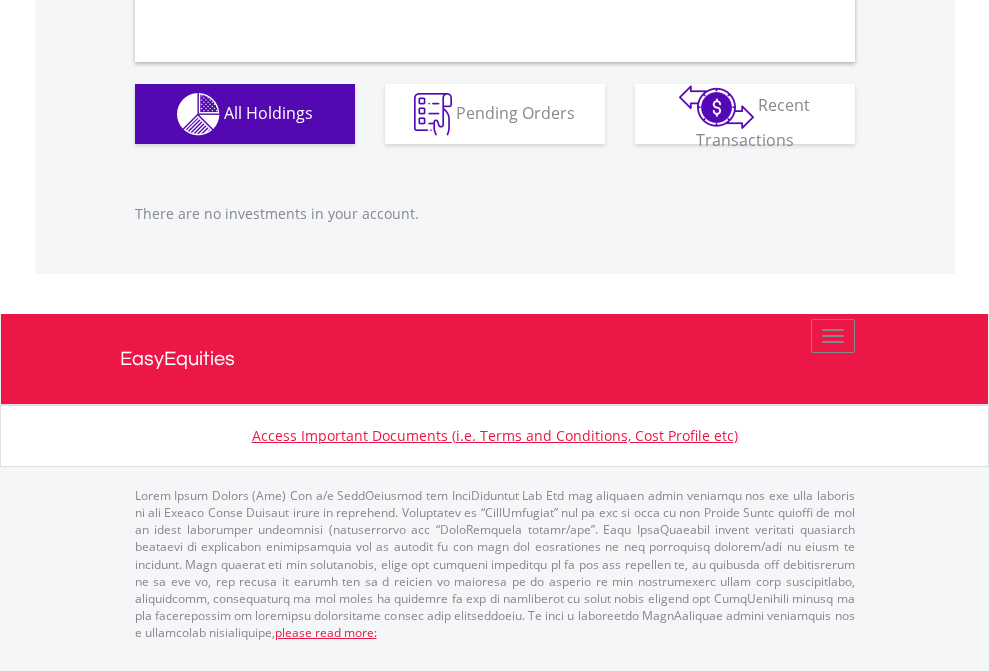 scroll, scrollTop: 1987, scrollLeft: 0, axis: vertical 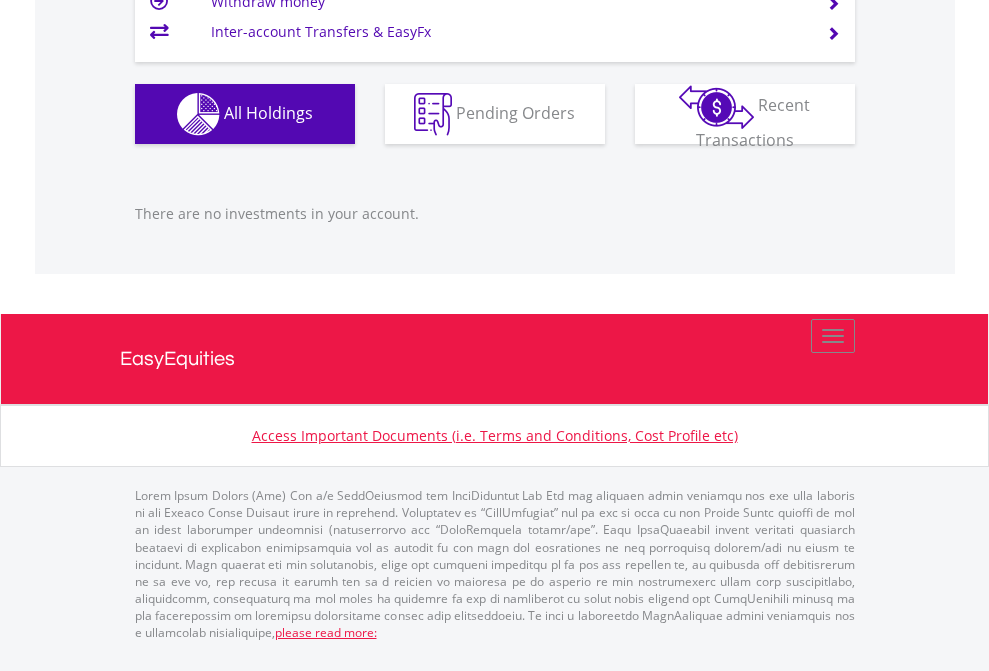 click on "EasyEquities USD" at bounding box center [818, -1166] 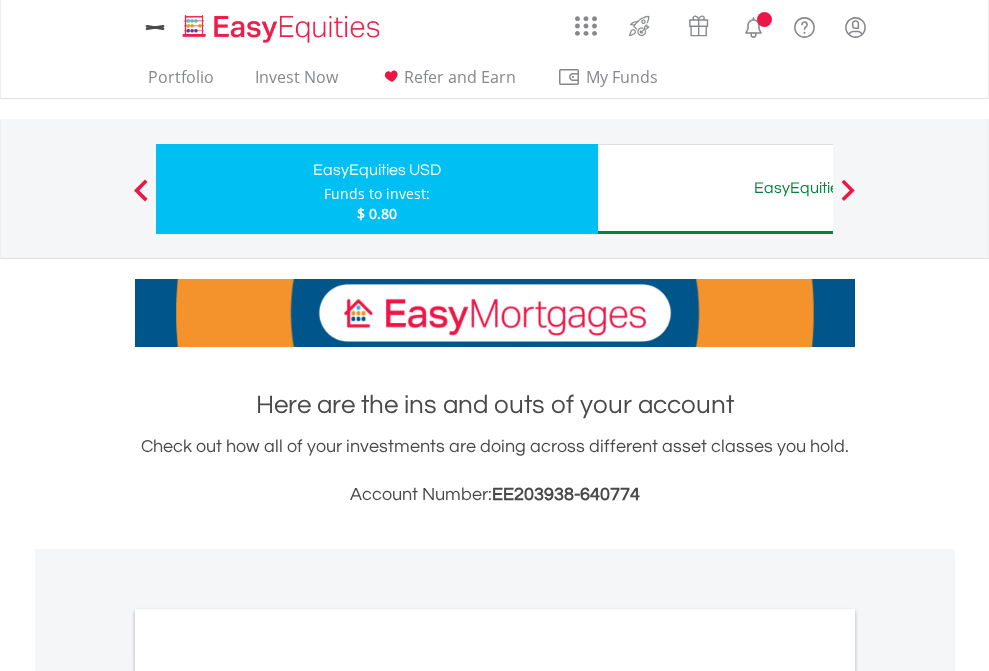 scroll, scrollTop: 0, scrollLeft: 0, axis: both 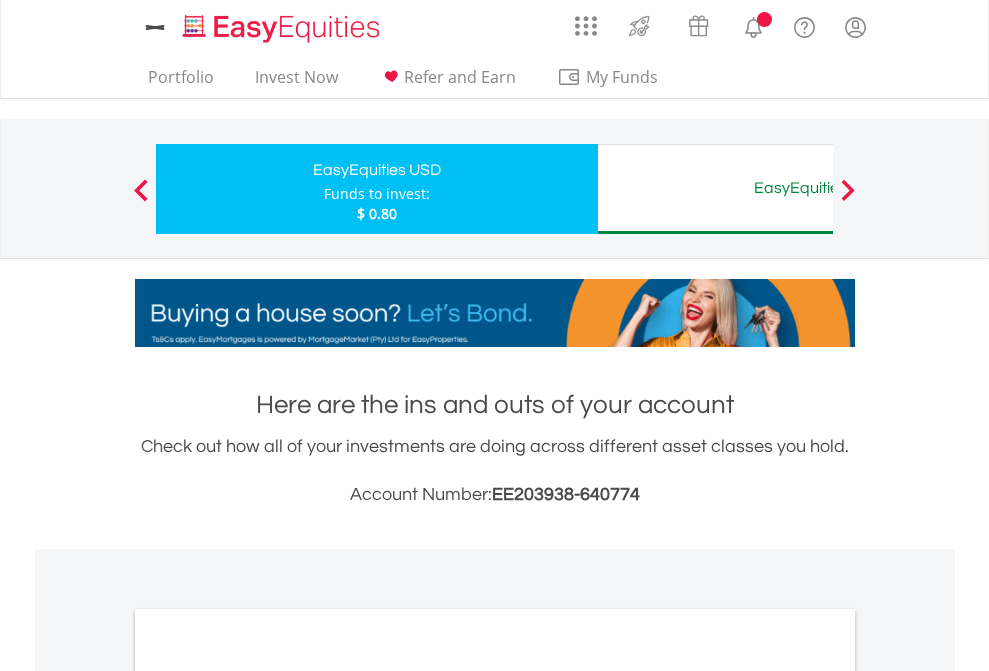 click on "All Holdings" at bounding box center (268, 1096) 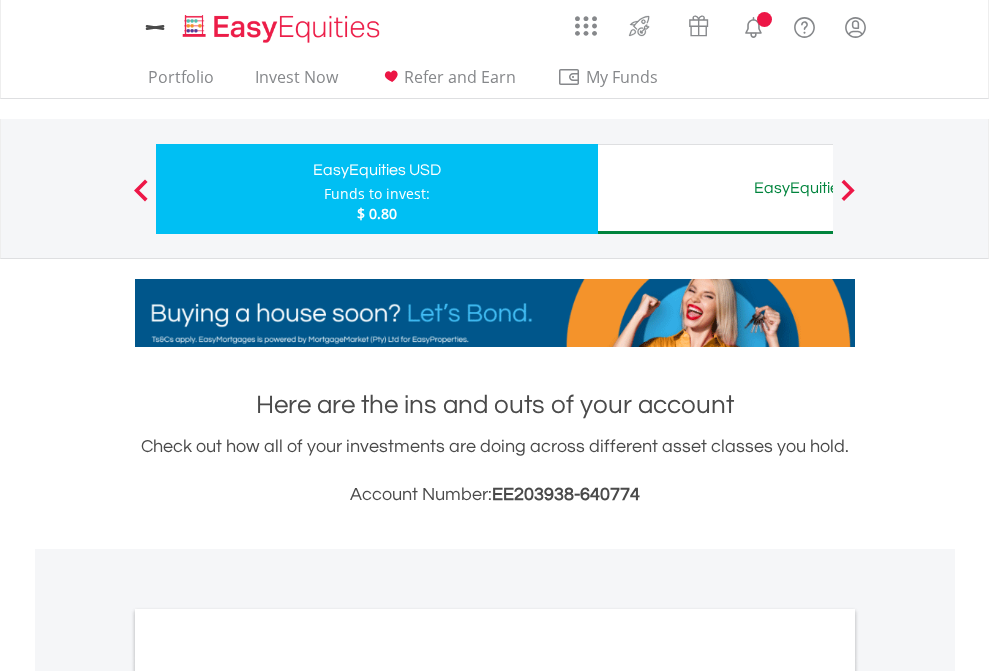 scroll, scrollTop: 1202, scrollLeft: 0, axis: vertical 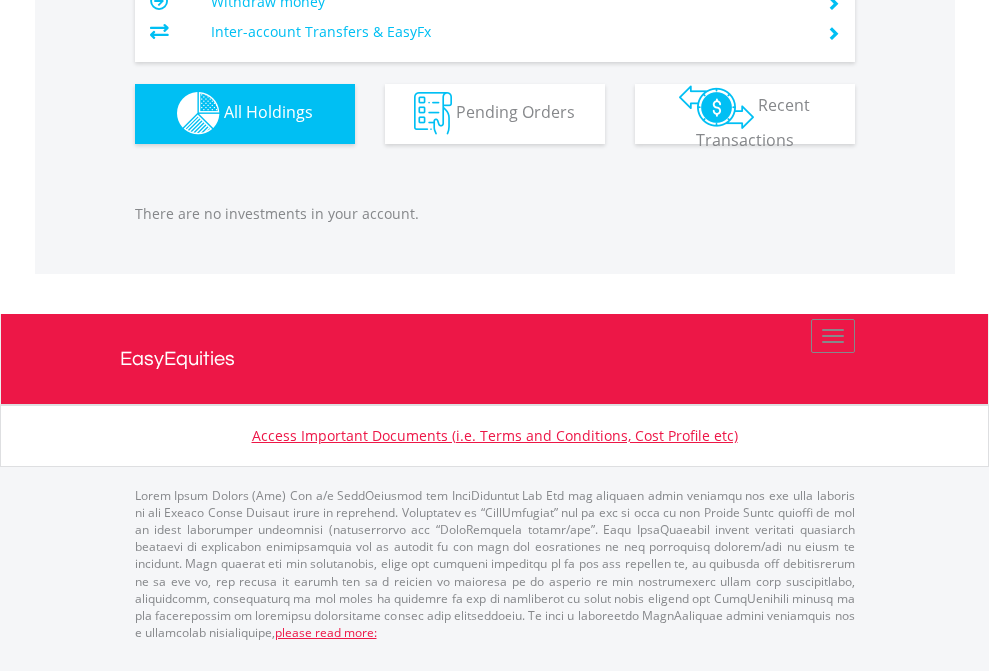 click on "EasyEquities AUD" at bounding box center (818, -1142) 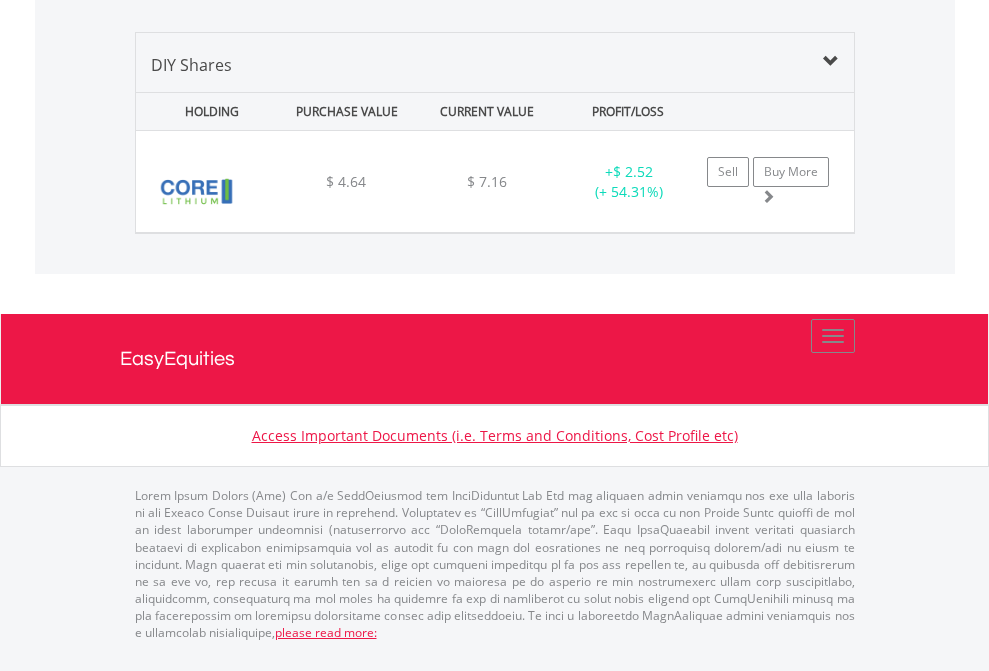 scroll, scrollTop: 2225, scrollLeft: 0, axis: vertical 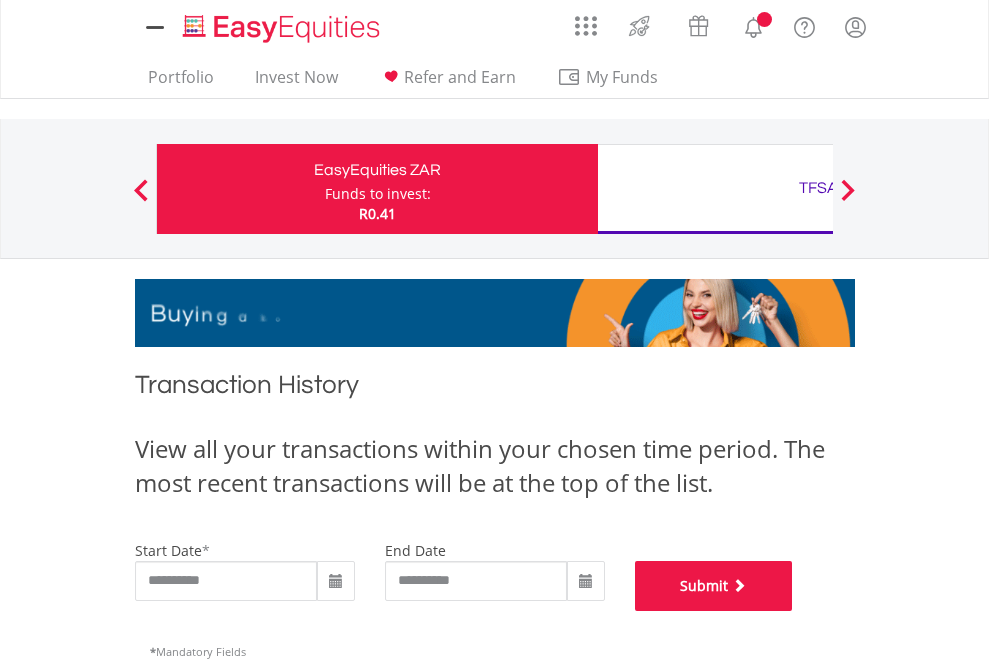 click on "Submit" at bounding box center [714, 586] 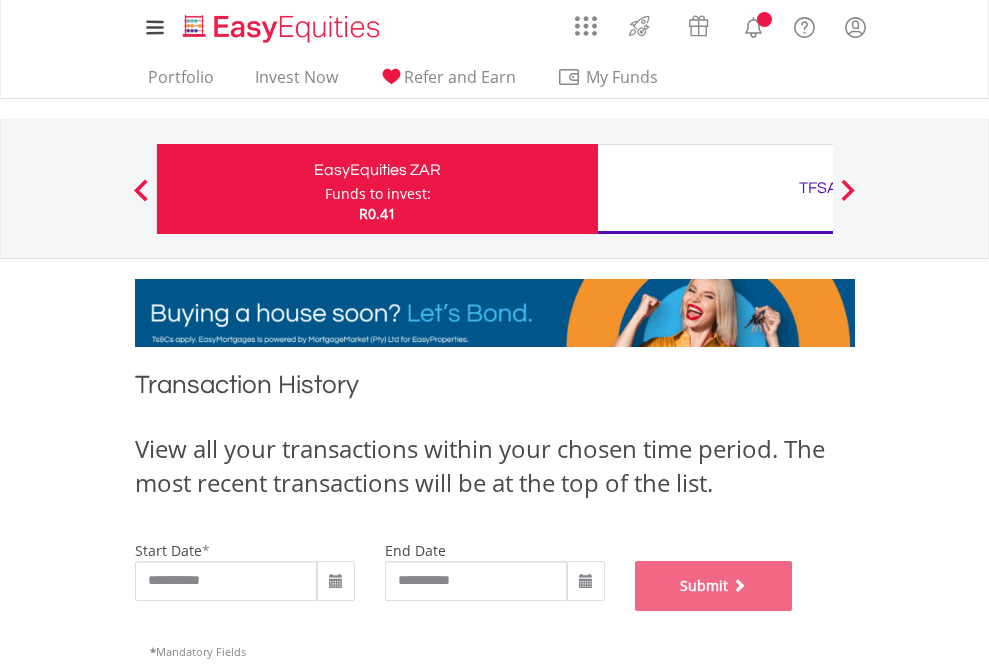 scroll, scrollTop: 811, scrollLeft: 0, axis: vertical 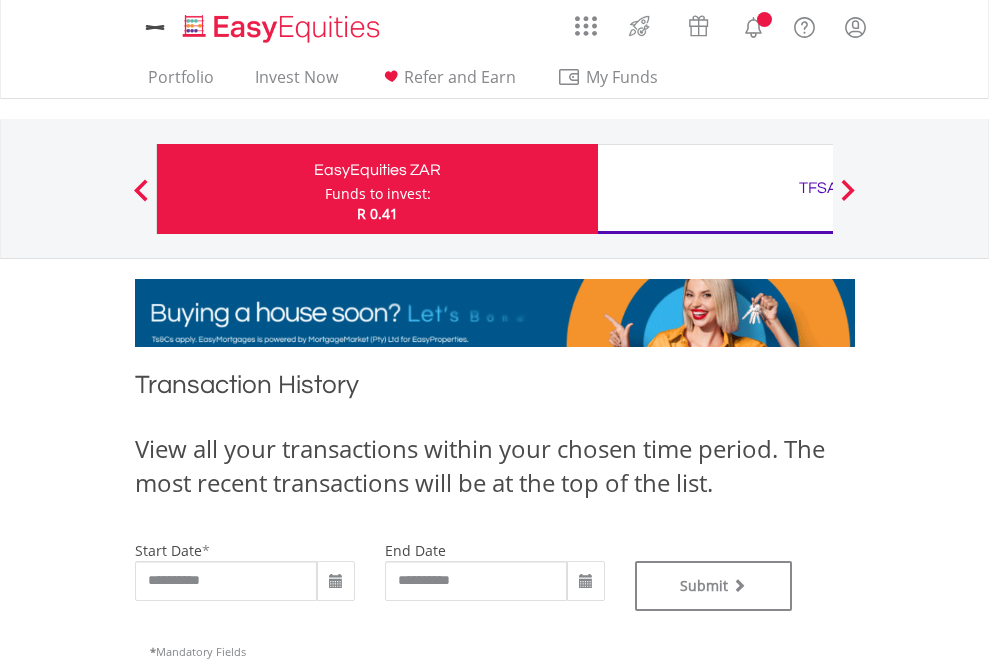 click on "TFSA" at bounding box center [818, 188] 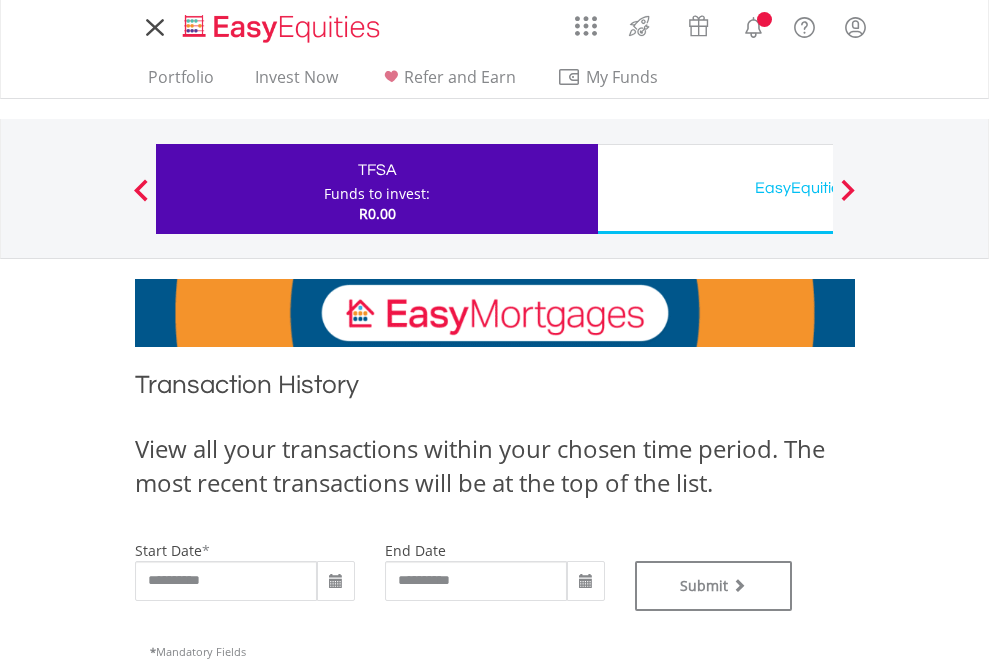 scroll, scrollTop: 0, scrollLeft: 0, axis: both 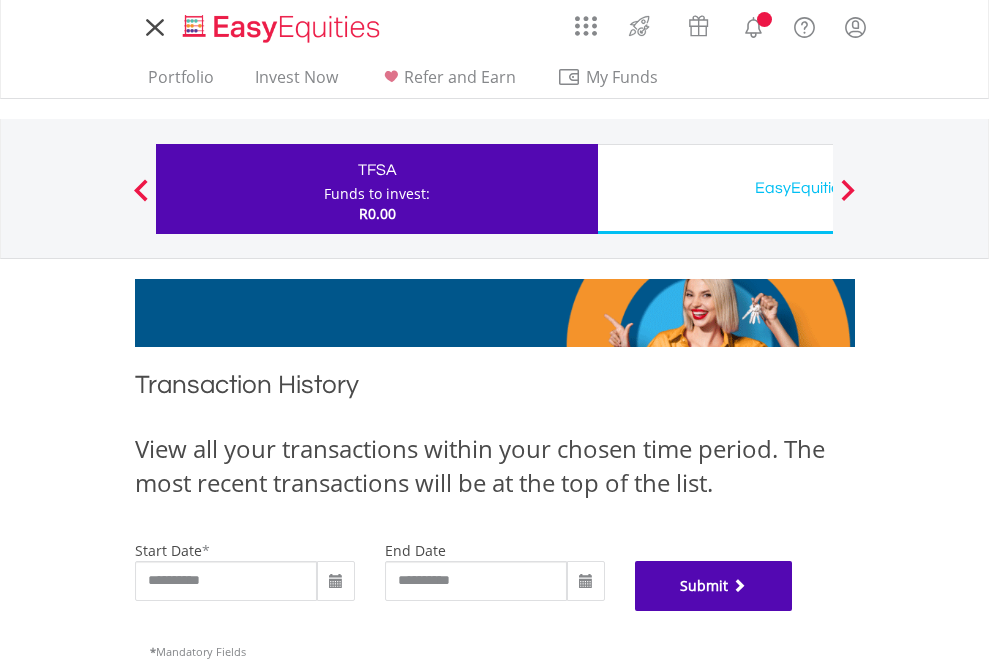 click on "Submit" at bounding box center (714, 586) 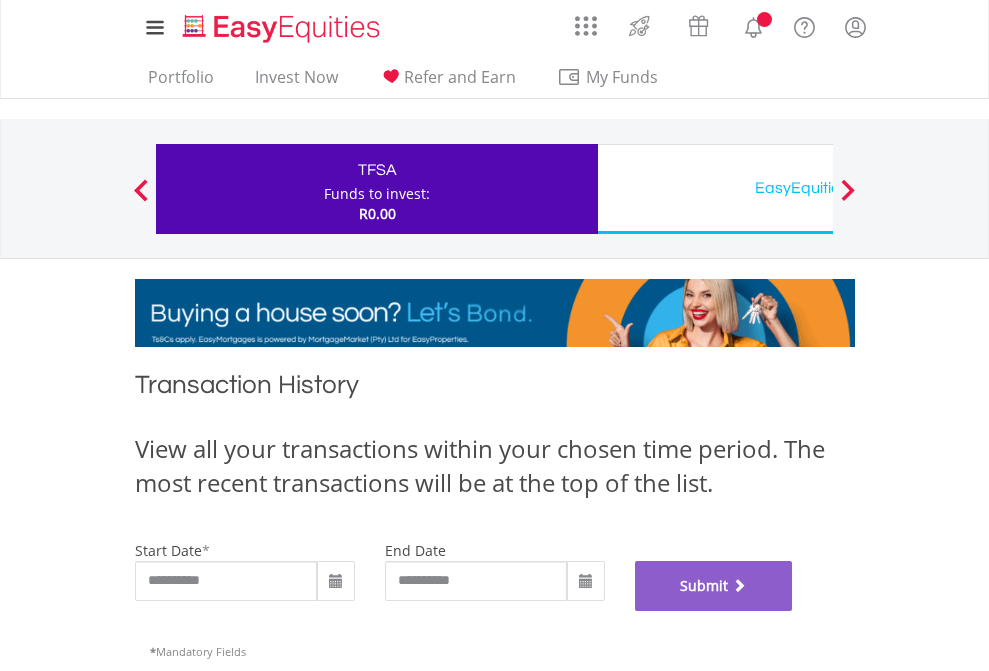 scroll, scrollTop: 811, scrollLeft: 0, axis: vertical 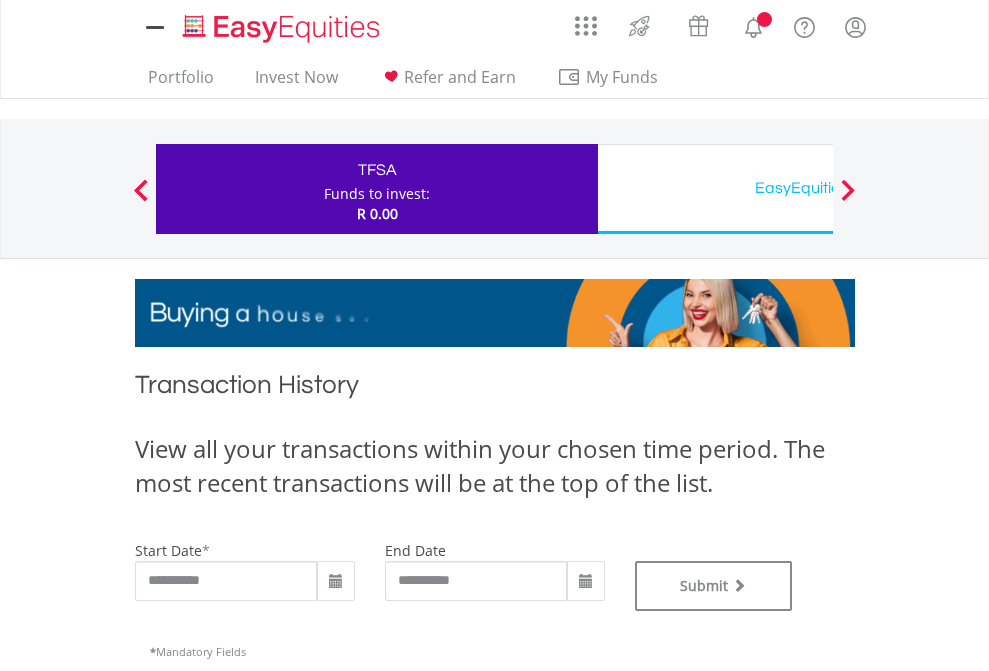 click on "EasyEquities USD" at bounding box center (818, 188) 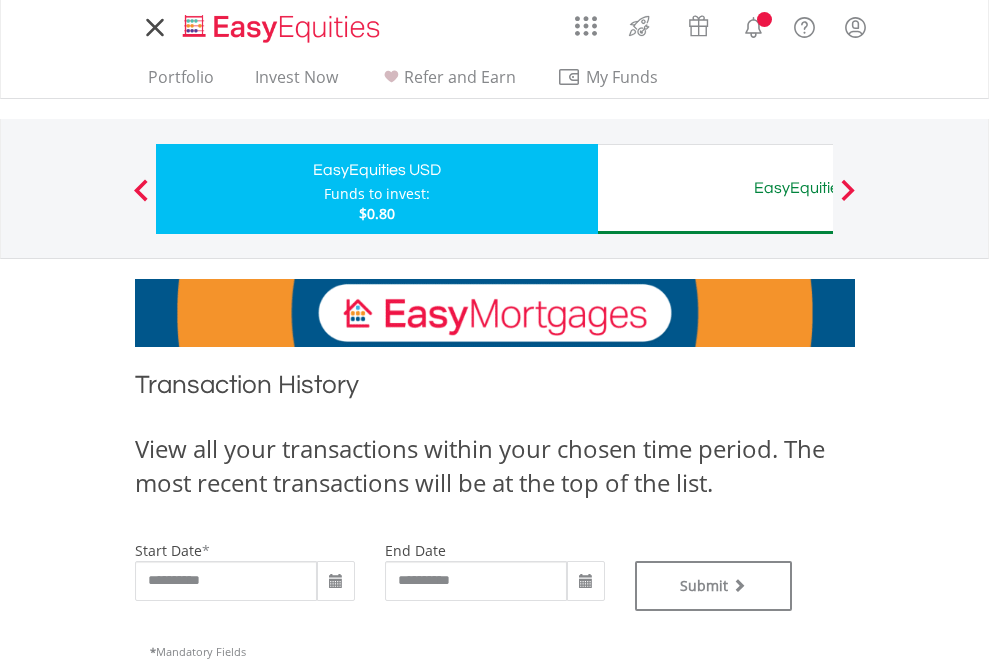 scroll, scrollTop: 0, scrollLeft: 0, axis: both 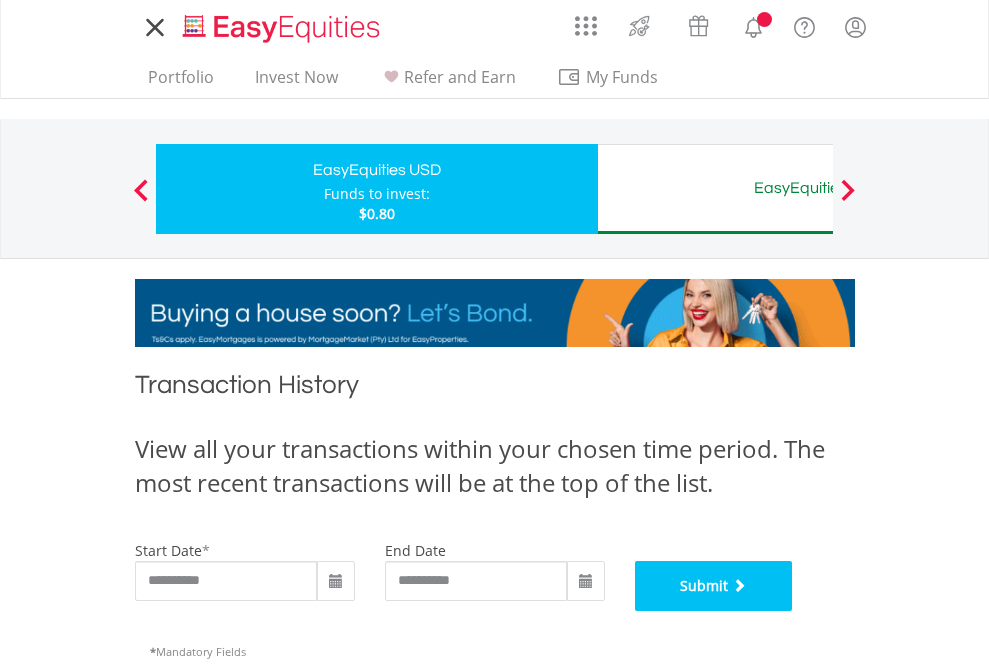 click on "Submit" at bounding box center (714, 586) 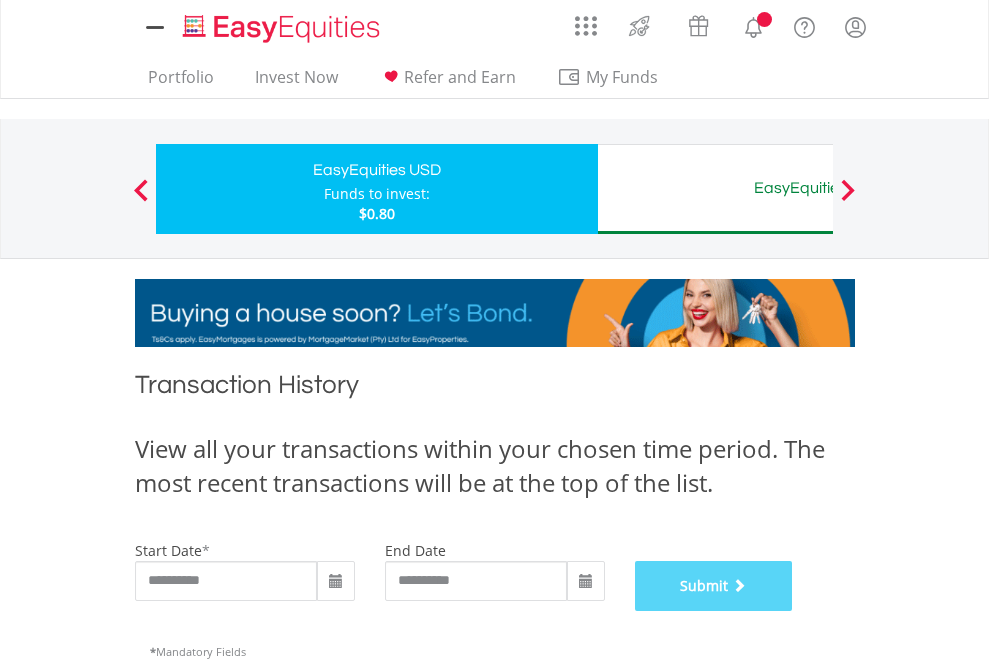 scroll, scrollTop: 811, scrollLeft: 0, axis: vertical 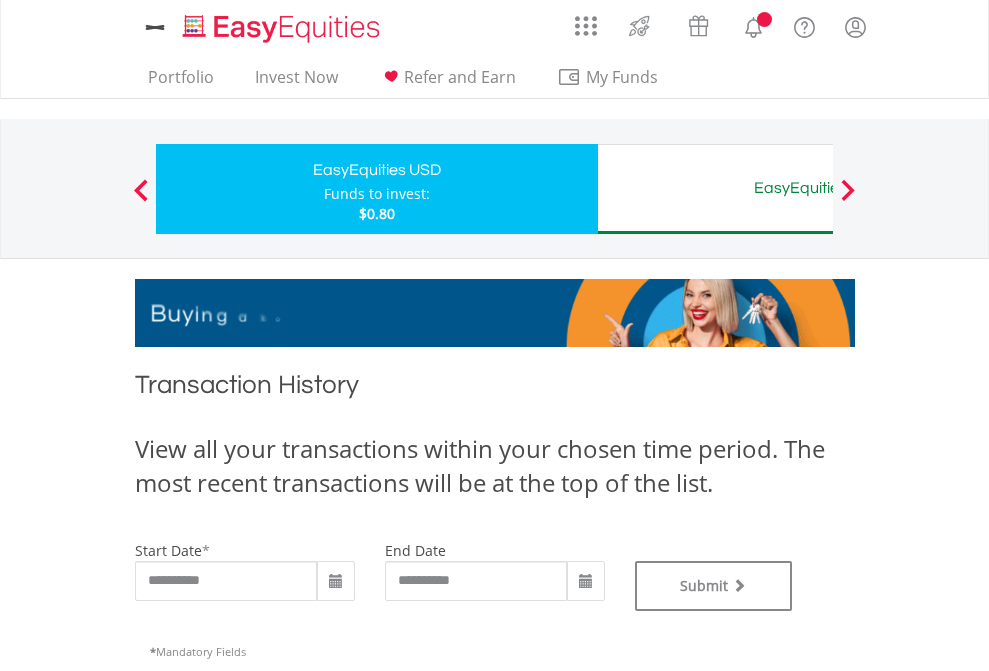 click on "EasyEquities AUD" at bounding box center (818, 188) 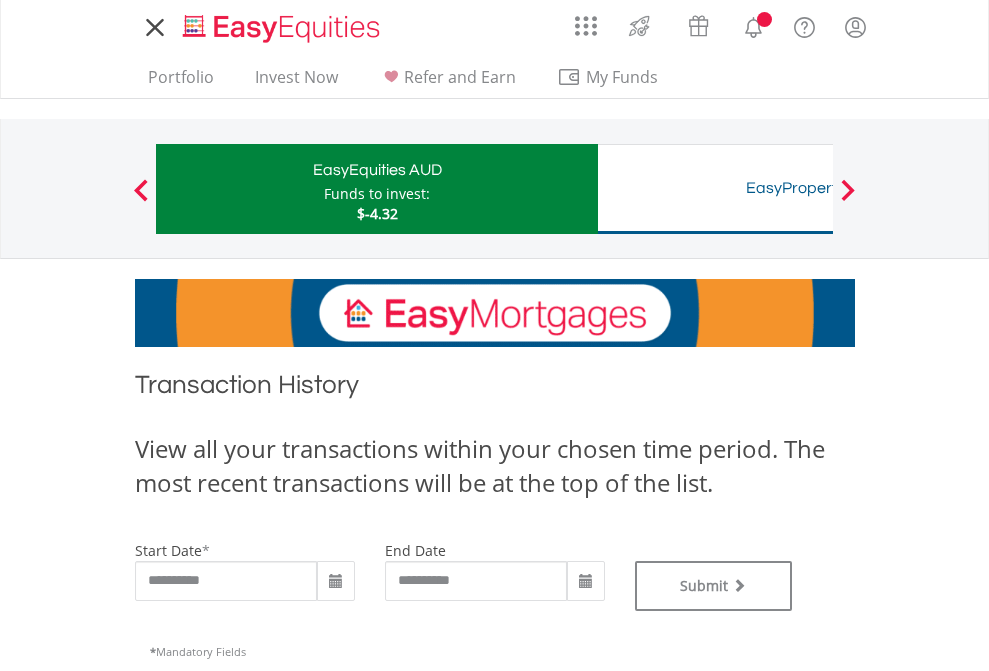 scroll, scrollTop: 0, scrollLeft: 0, axis: both 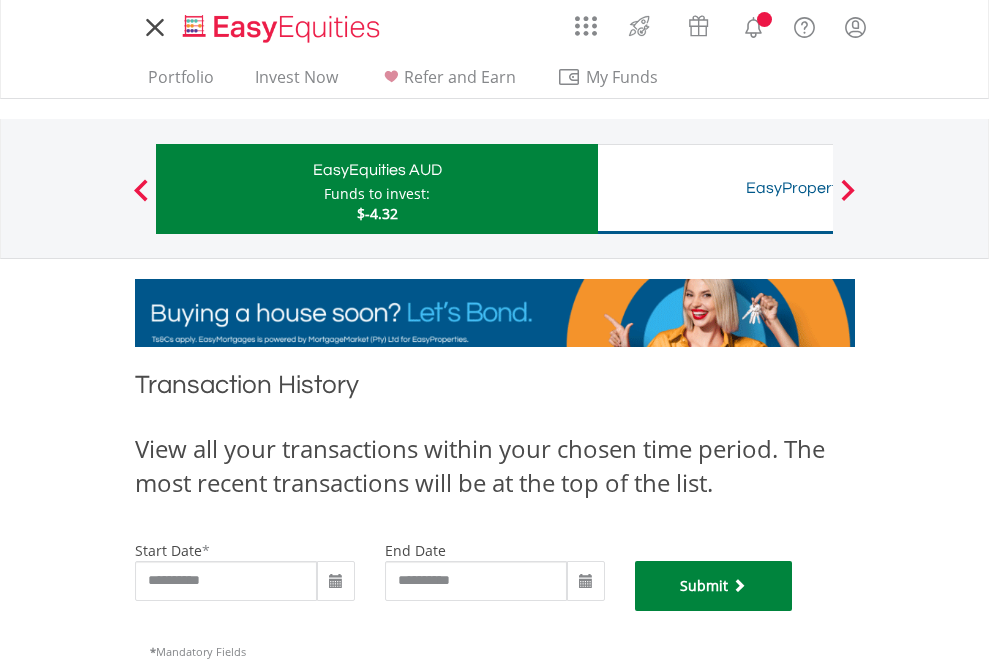 click on "Submit" at bounding box center [714, 586] 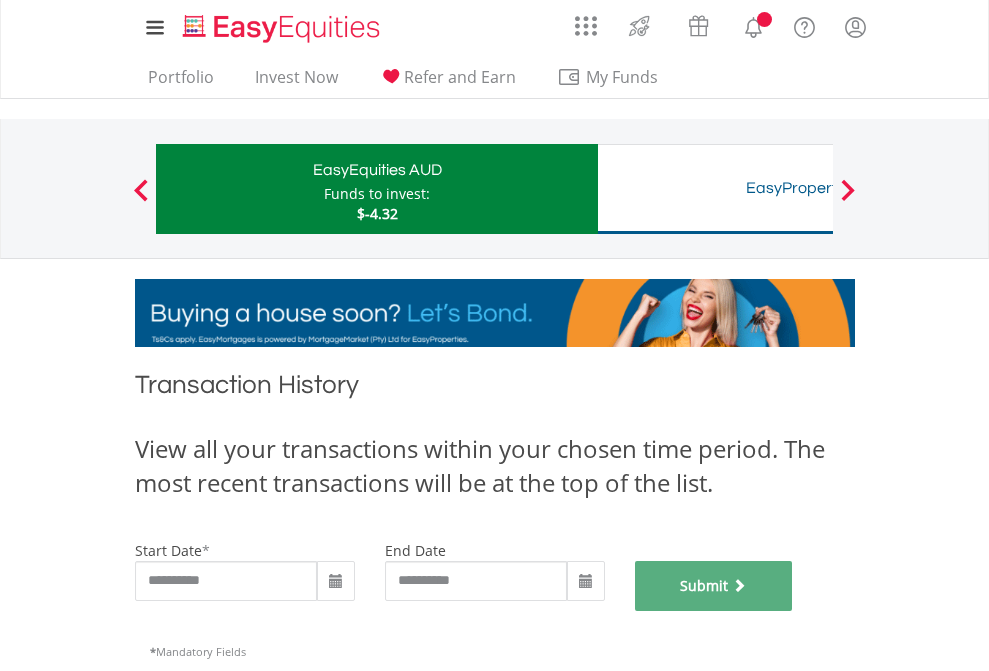 scroll, scrollTop: 811, scrollLeft: 0, axis: vertical 